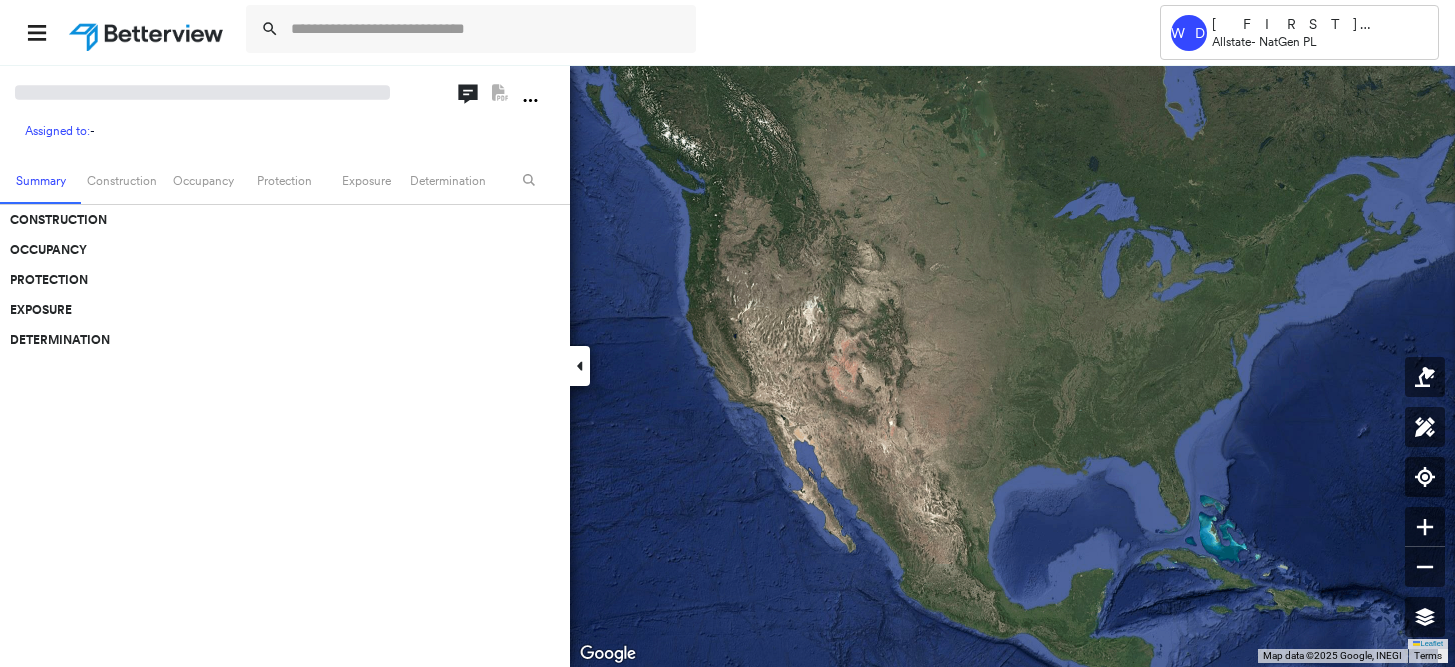 scroll, scrollTop: 0, scrollLeft: 0, axis: both 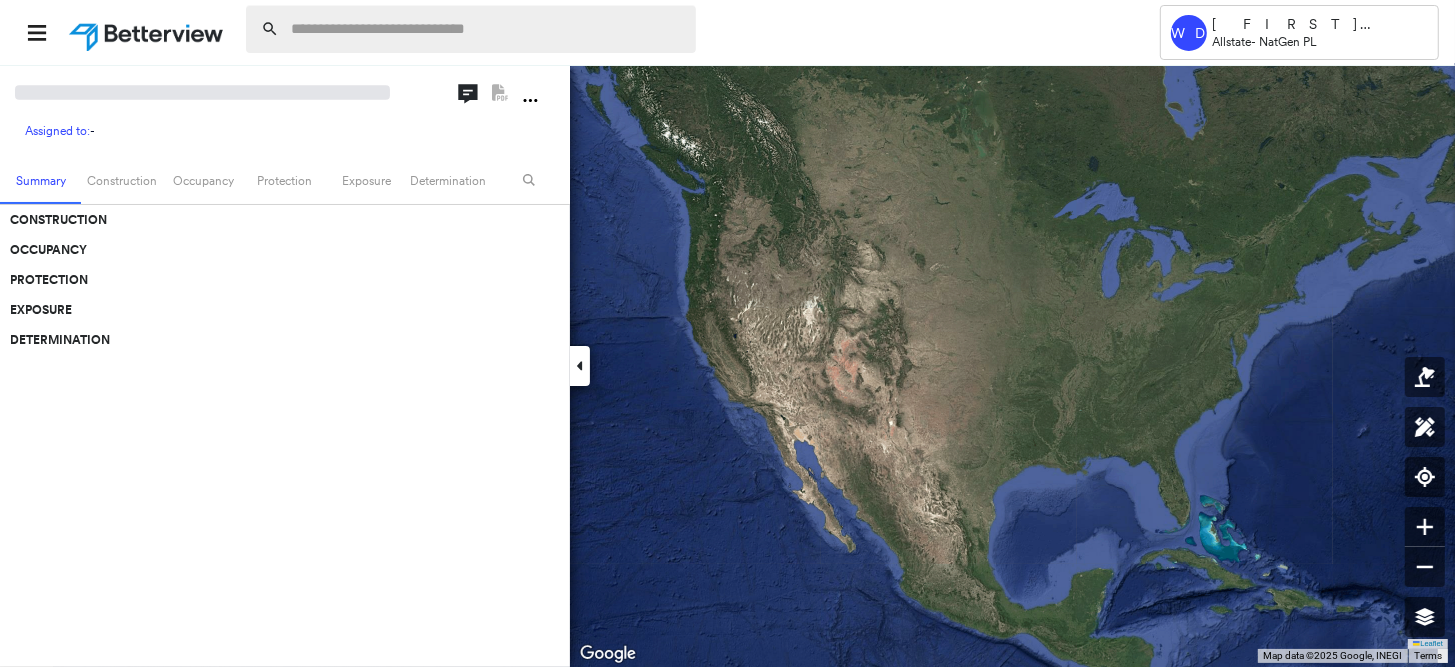 click at bounding box center (487, 29) 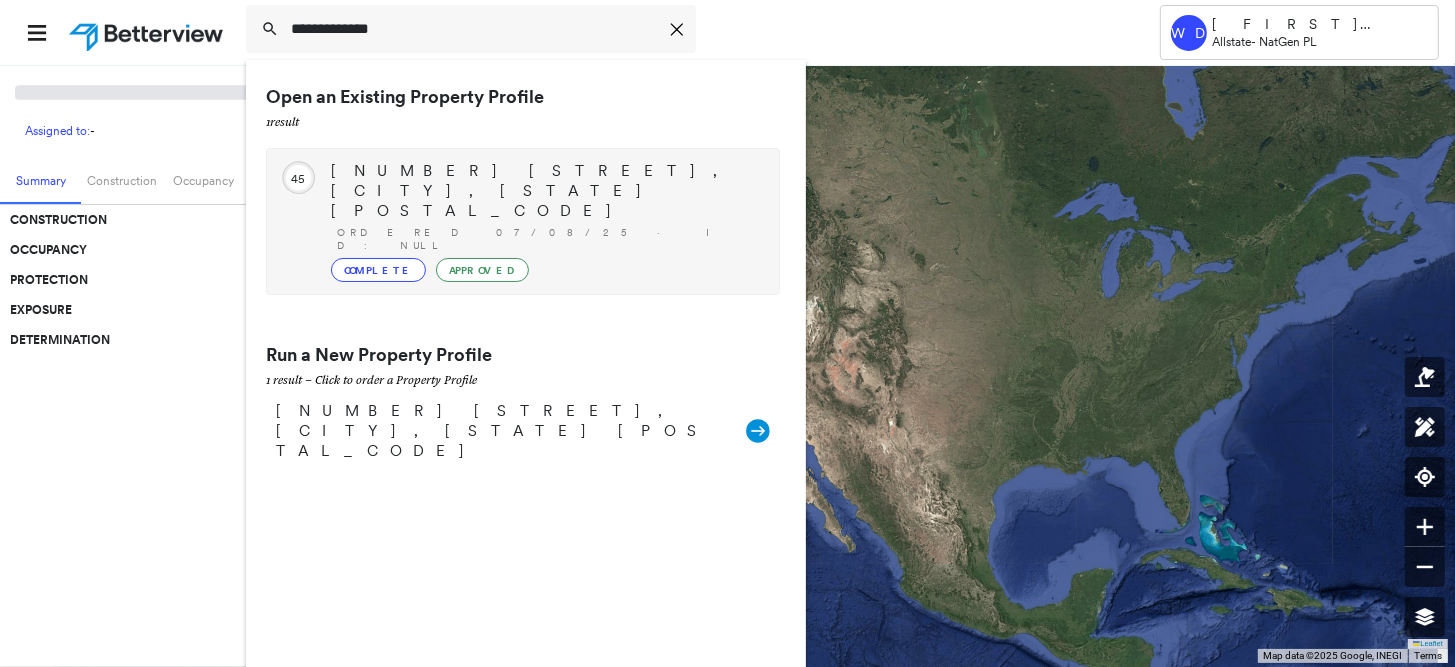 type on "**********" 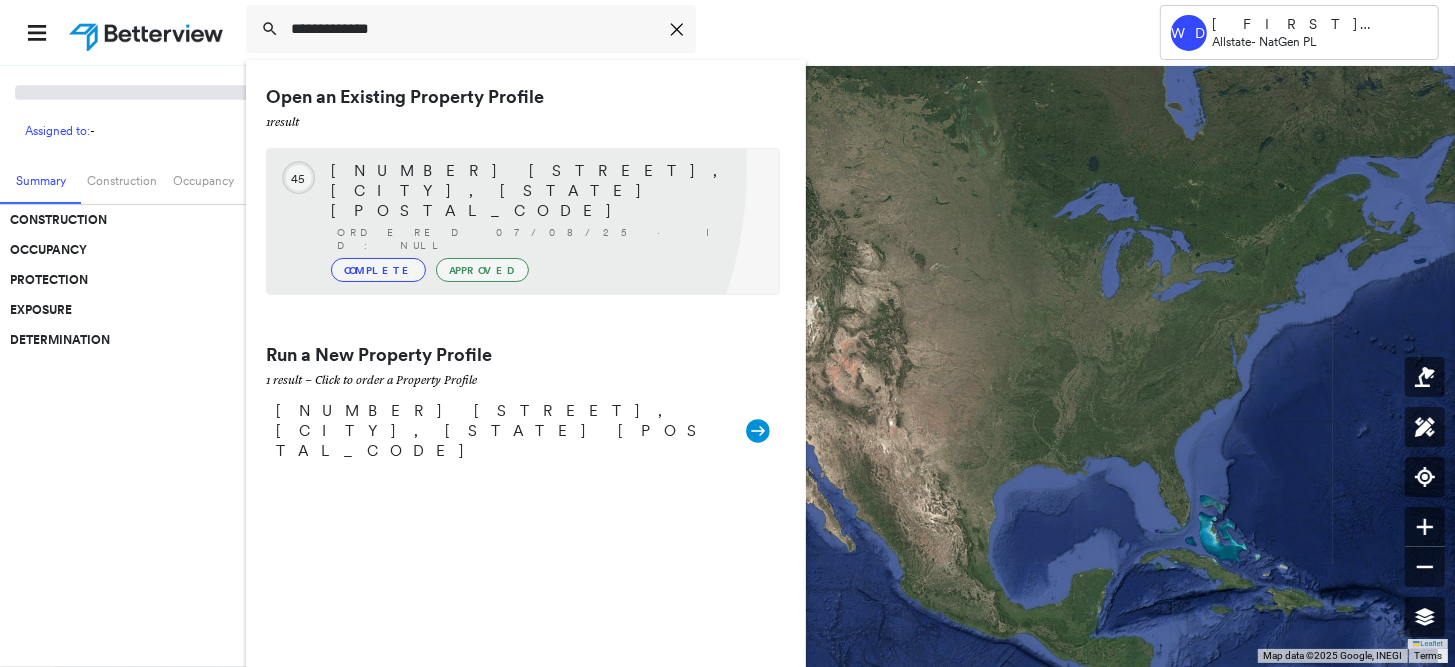 click on "[NUMBER] [STREET], [CITY], [STATE] [POSTAL_CODE]" at bounding box center (545, 191) 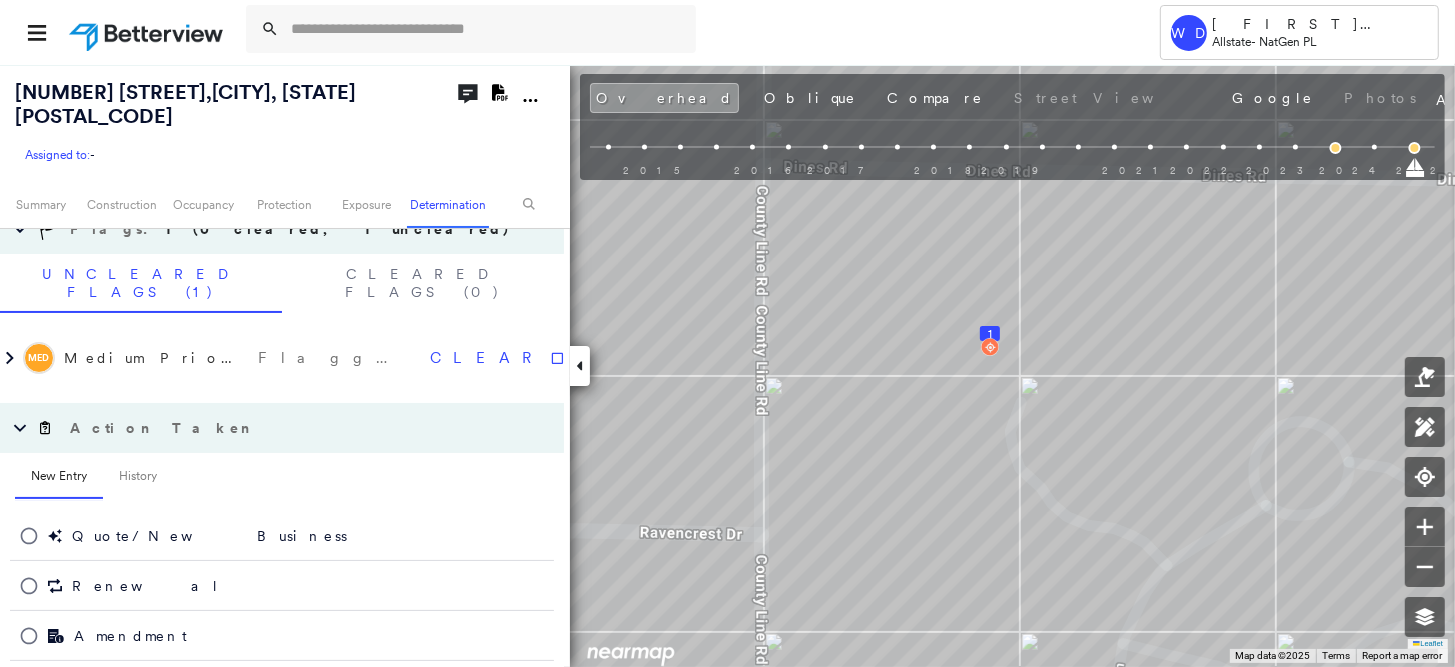 scroll, scrollTop: 834, scrollLeft: 0, axis: vertical 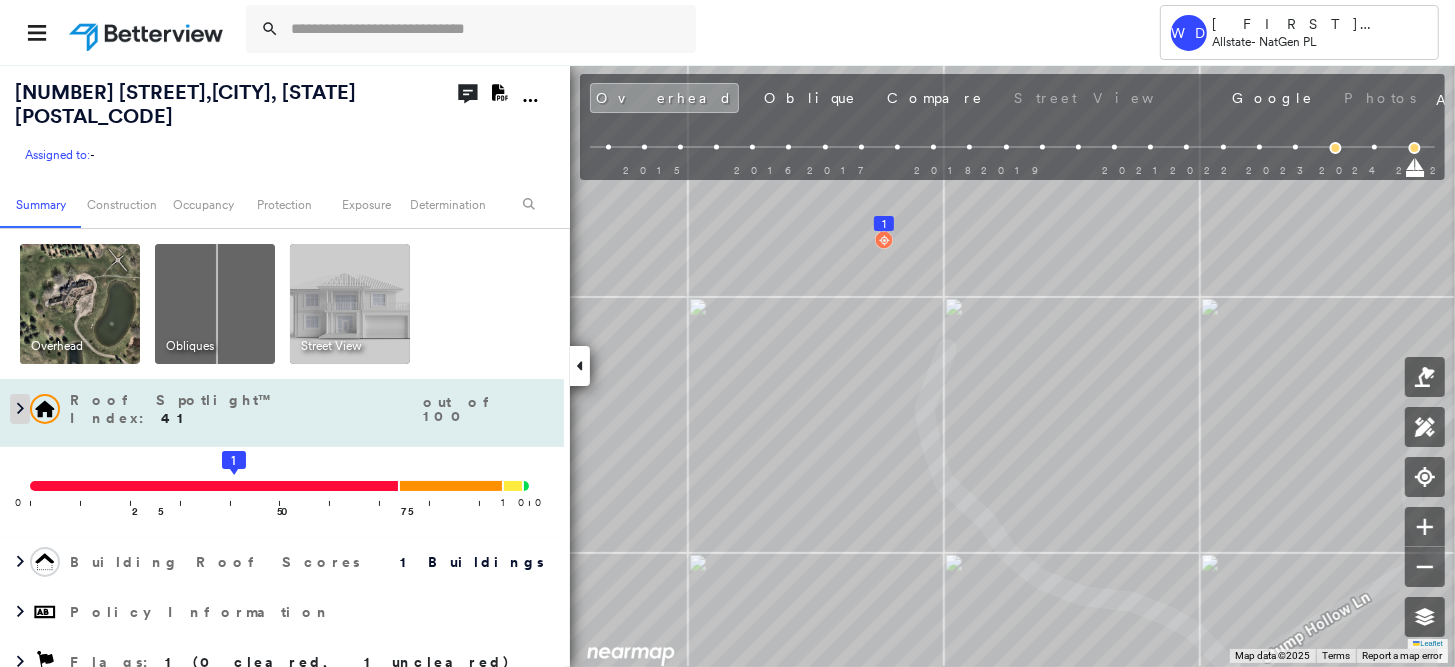 click at bounding box center [20, 409] 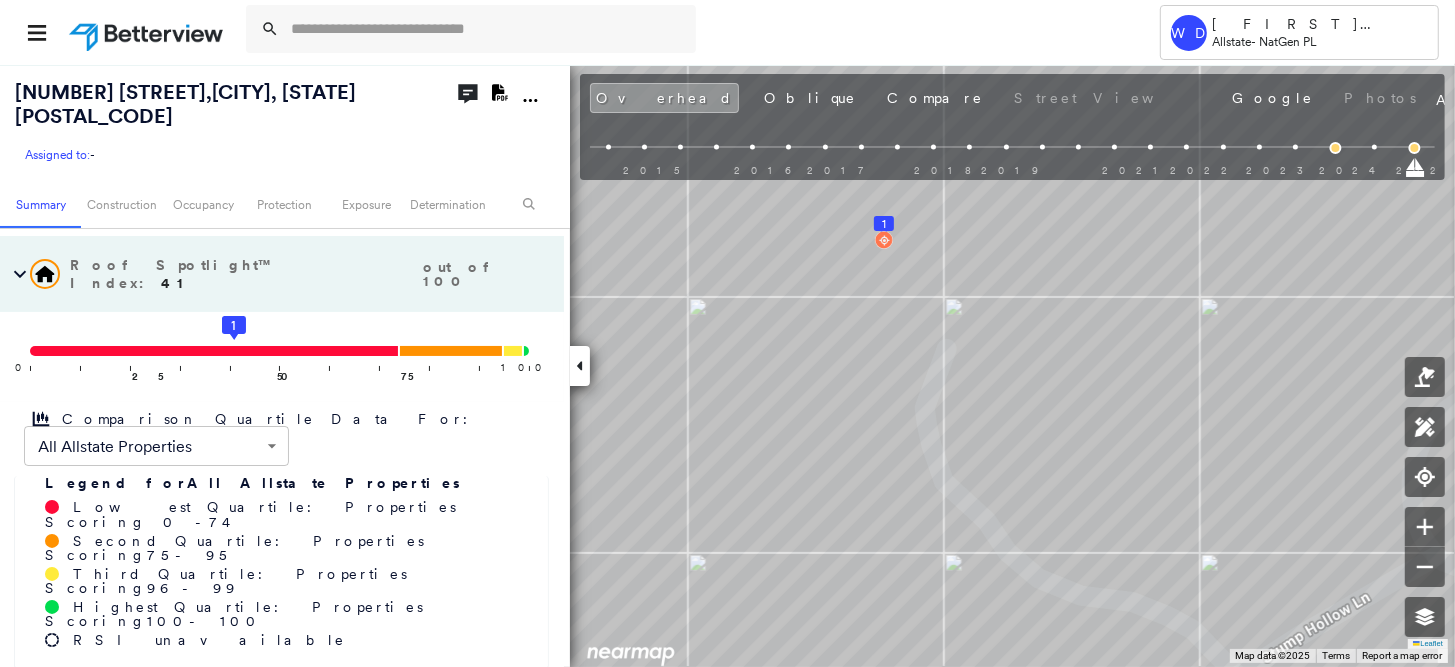 scroll, scrollTop: 100, scrollLeft: 0, axis: vertical 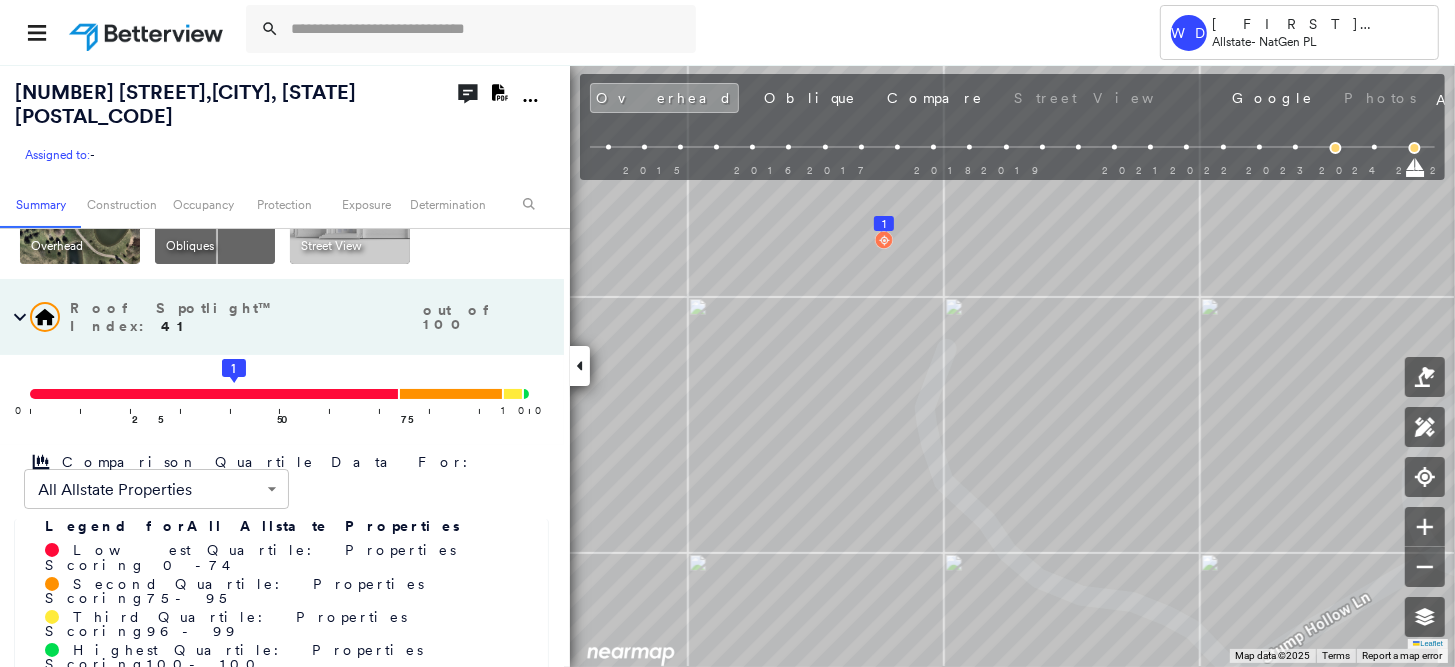 click on "Tower WD [LAST] Allstate  -   NatGen PL [NUMBER] [STREET] ,  [CITY], [STATE] [POSTAL_CODE] Assigned to:  - Assigned to:  - Assigned to:  - Open Comments Download PDF Report Summary Construction Occupancy Protection Exposure Determination Overhead Obliques Street View Roof Spotlight™ Index :  41 out of 100 0 100 25 50 1 75 Comparison Quartile Data For: All Allstate Properties ****** ​ Legend for  All Allstate Properties Lowest Quartile: Properties Scoring 0 -  74 Second Quartile: Properties Scoring  75  -   95 Third Quartile: Properties Scoring  96  -   99 Highest Quartile: Properties Scoring  100  - 100 RSI unavailable Building Roof Scores 1 Buildings Policy Information Flags :  1 (0 cleared, 1 uncleared) Construction Roof Spotlights :  Staining, Worn Shingles, Overhang, Skylight, Chimney and 1 more Property Features :  Patio Furniture, Water Hazard, Disintegrated Pavement, Significantly Stained Pavement Roof Size & Shape :  1 building  - Gable | Slate Occupancy Place Detail Protection Exposure :" at bounding box center (727, 333) 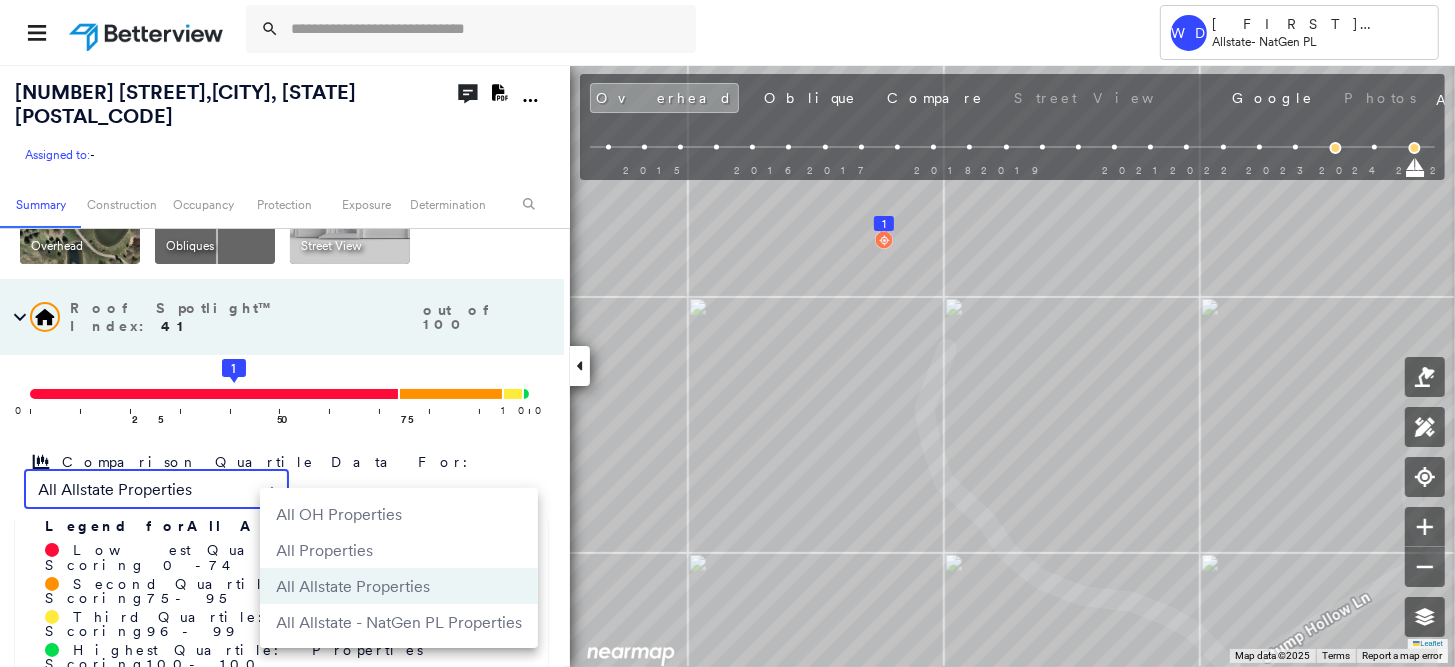 click at bounding box center [727, 333] 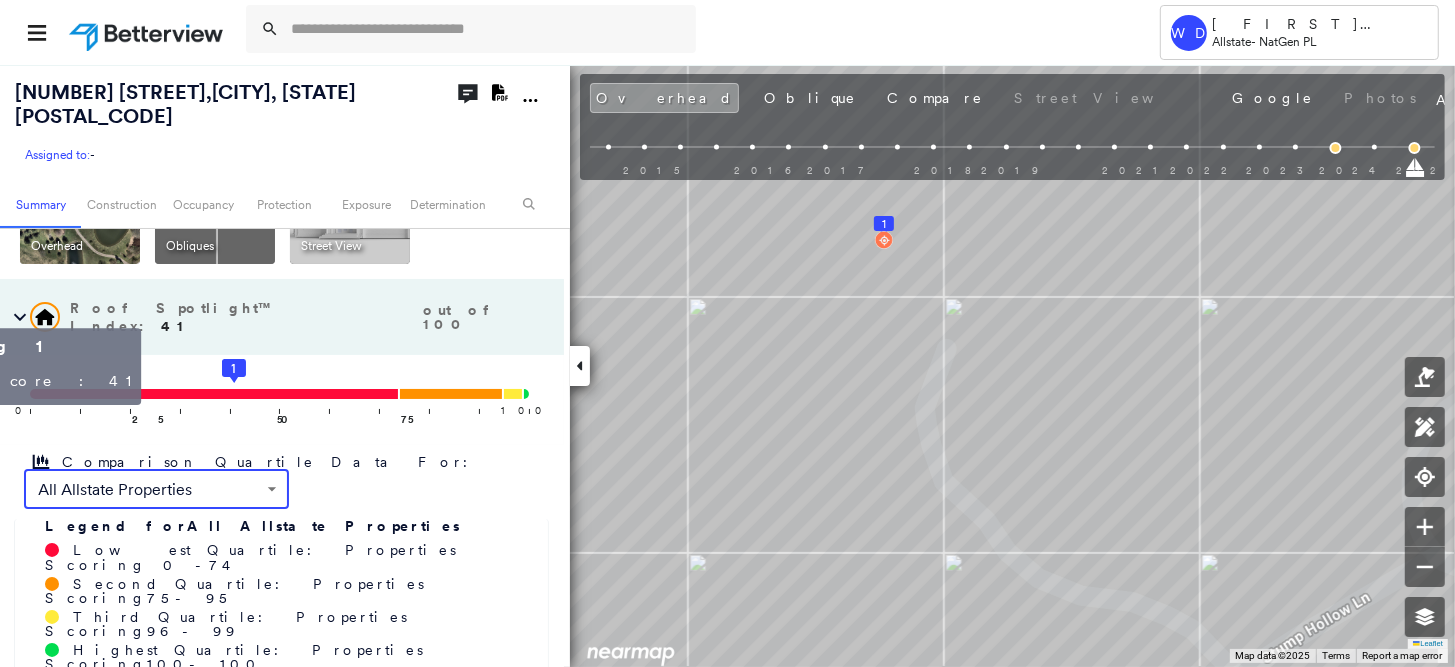 click on "1" 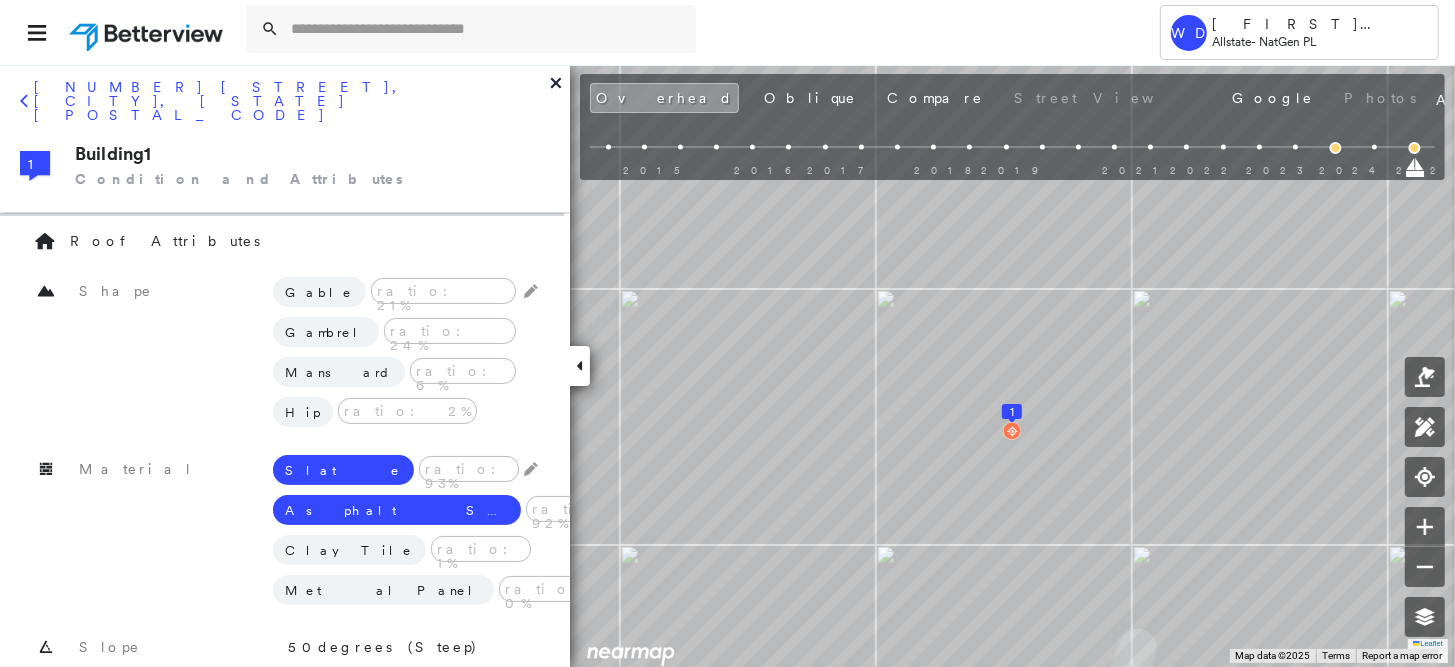 scroll, scrollTop: 600, scrollLeft: 0, axis: vertical 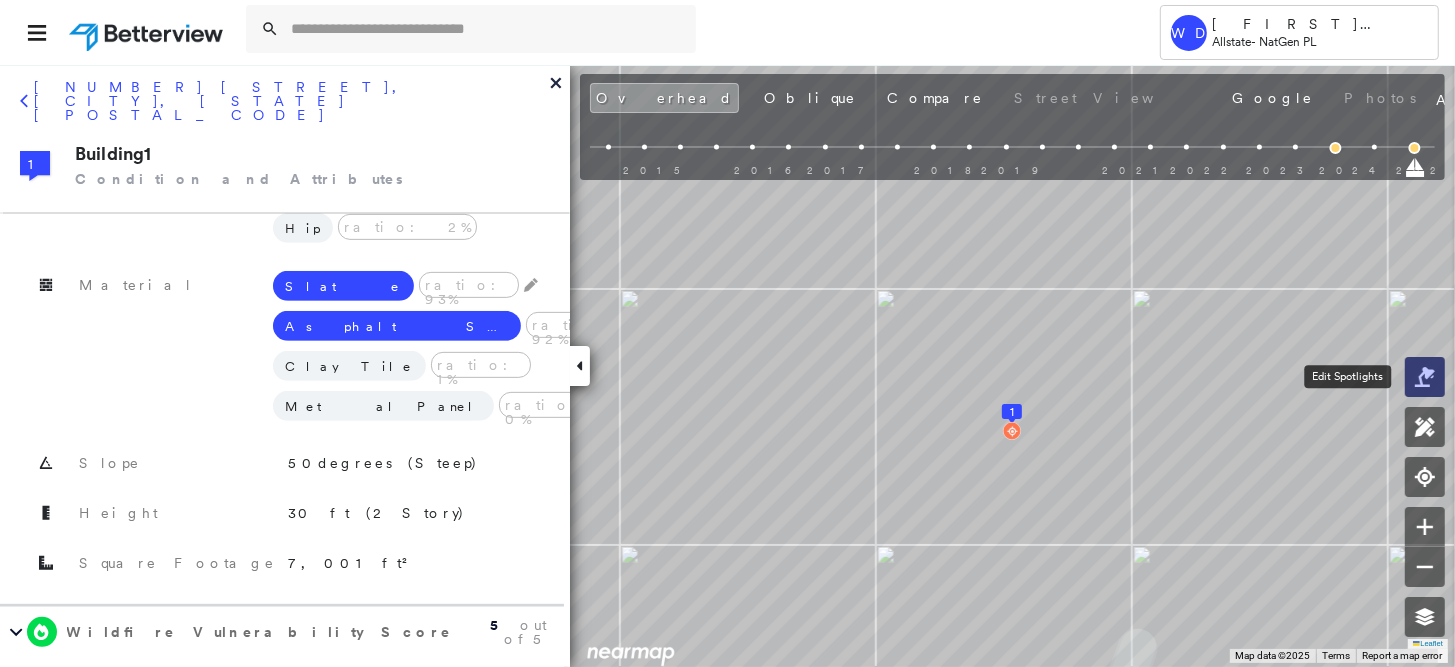 click 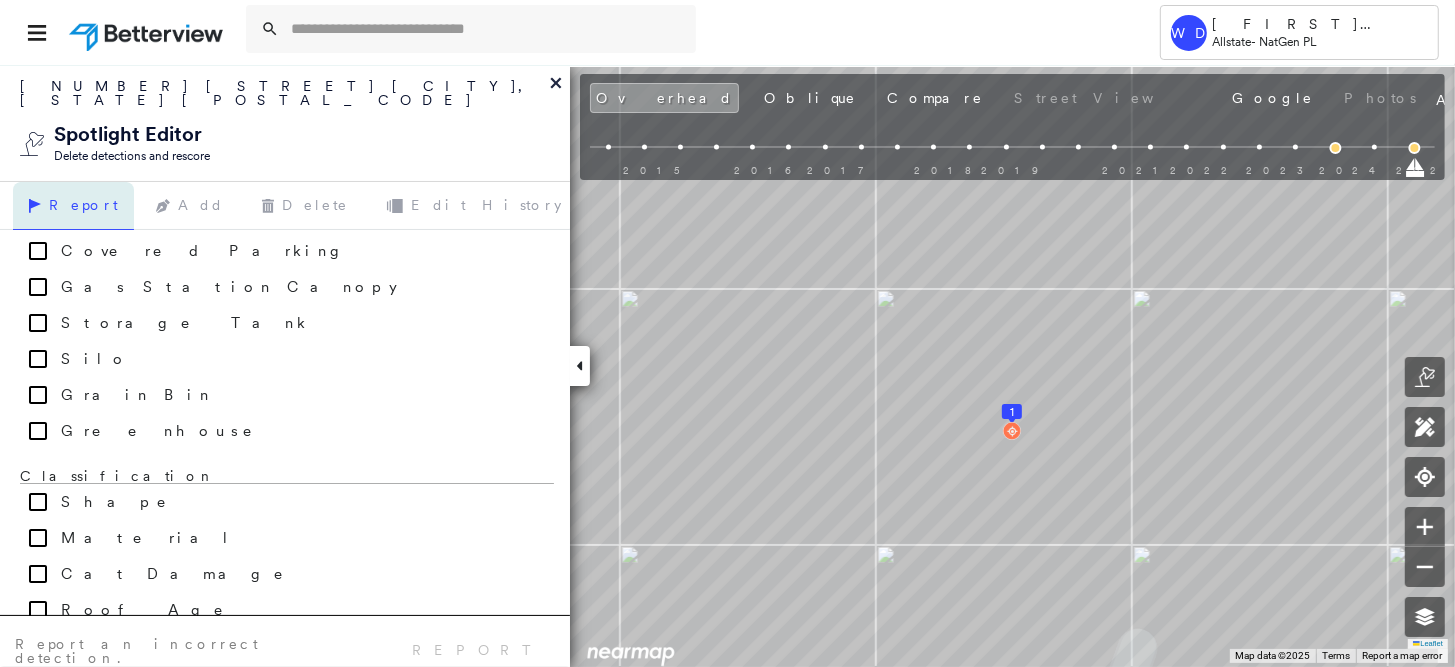 scroll, scrollTop: 336, scrollLeft: 0, axis: vertical 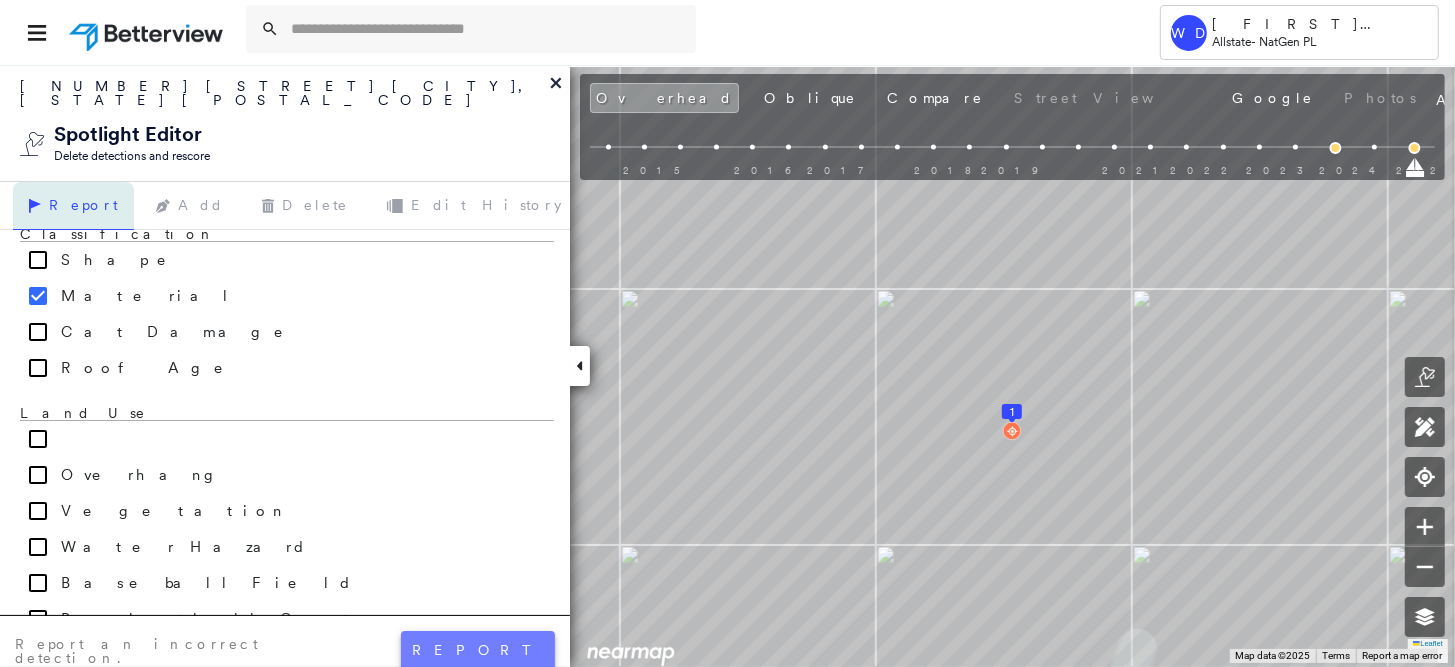 click on "Report" at bounding box center [478, 650] 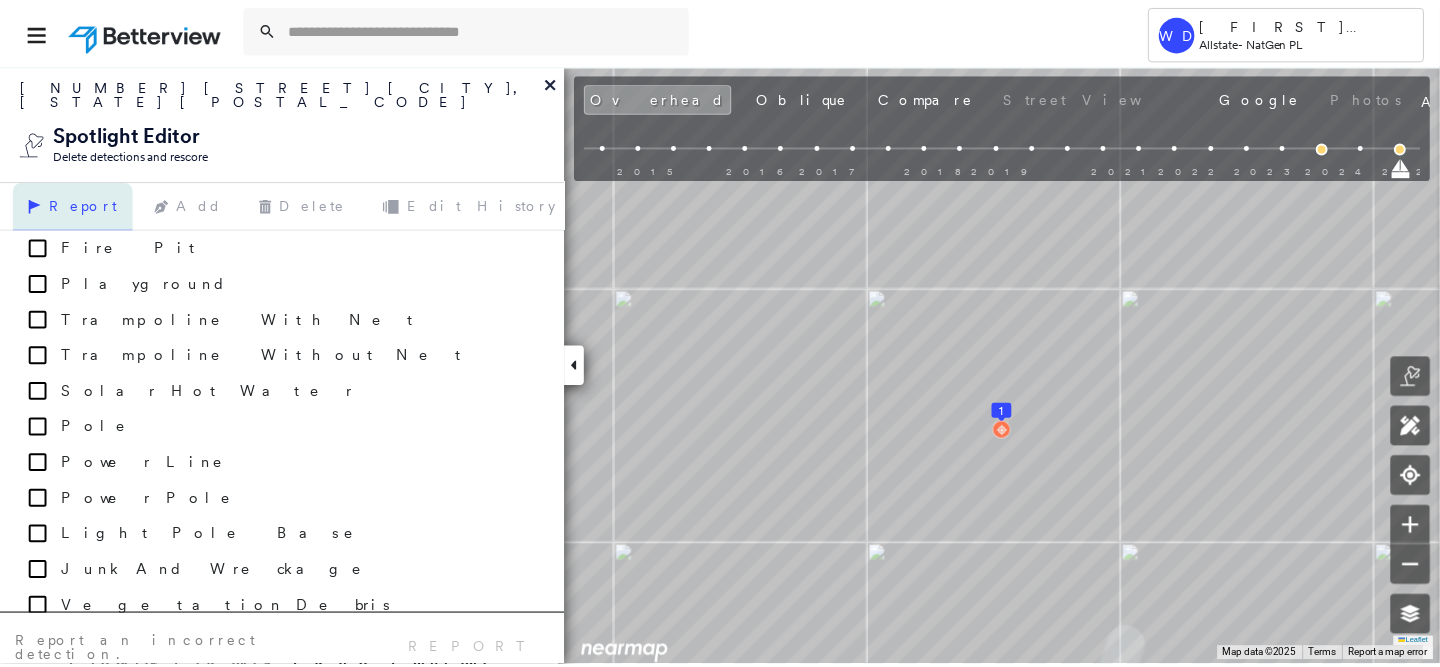 scroll, scrollTop: 4915, scrollLeft: 0, axis: vertical 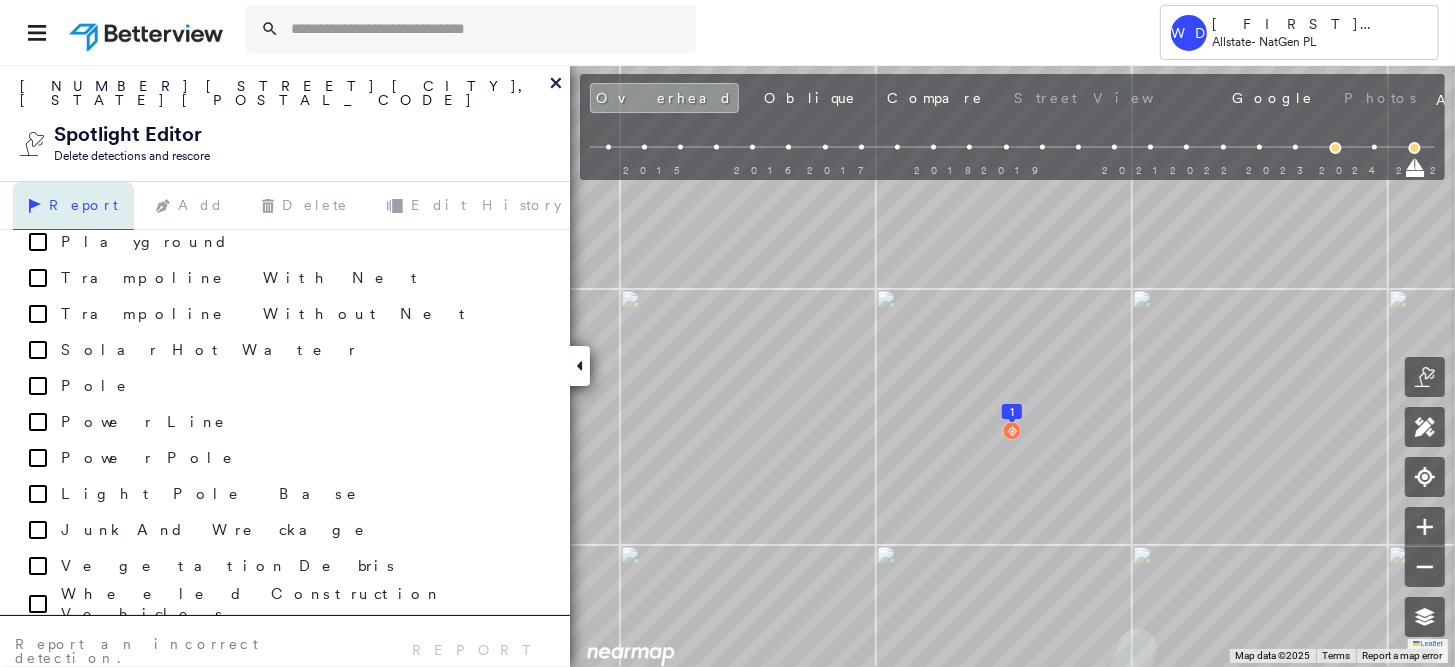 click 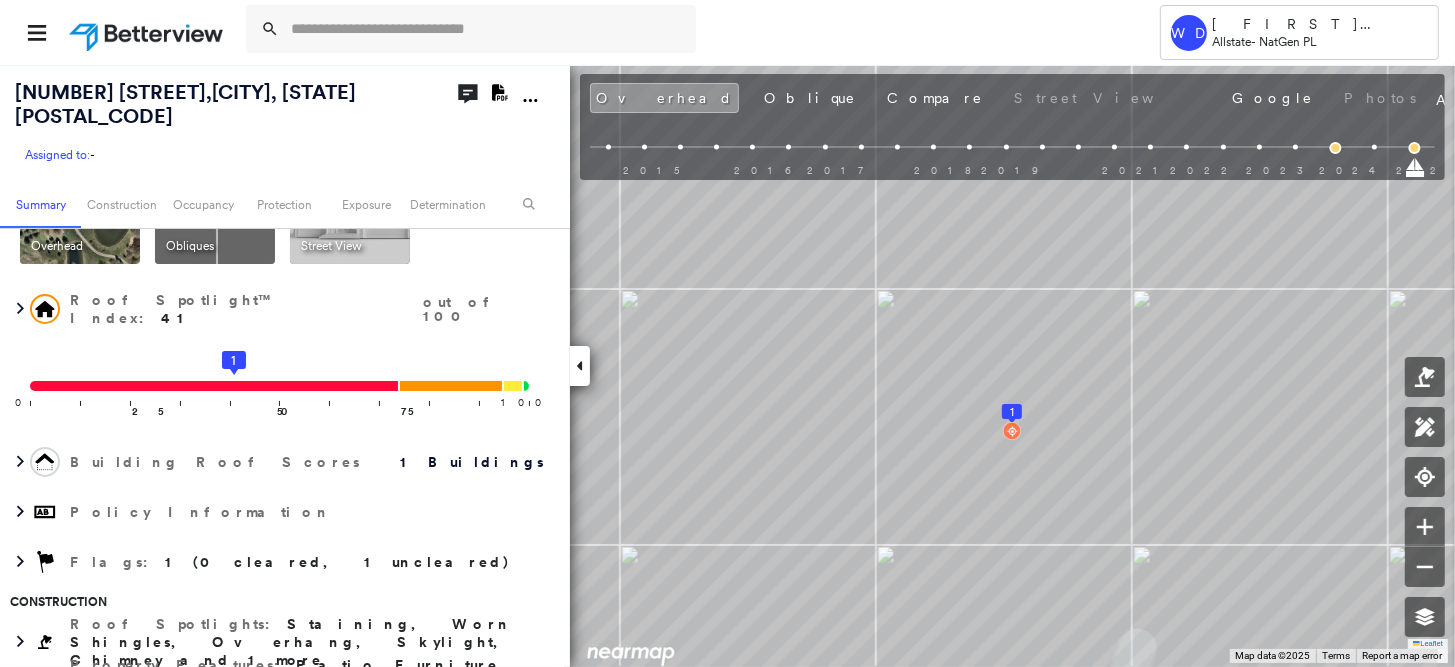 click at bounding box center (148, 32) 